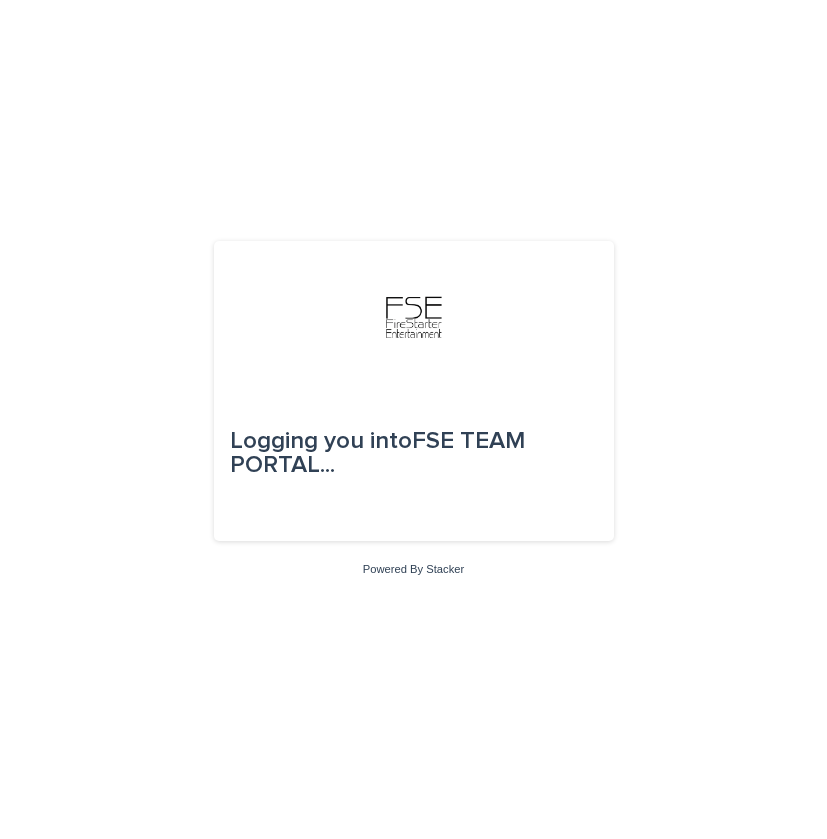 scroll, scrollTop: 0, scrollLeft: 0, axis: both 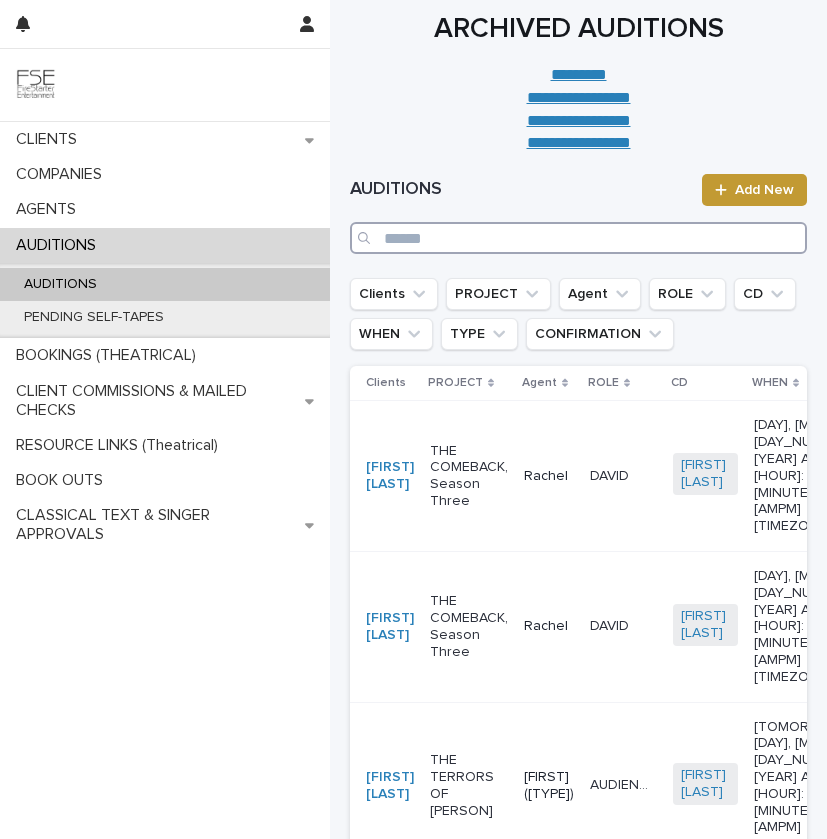 click at bounding box center (578, 238) 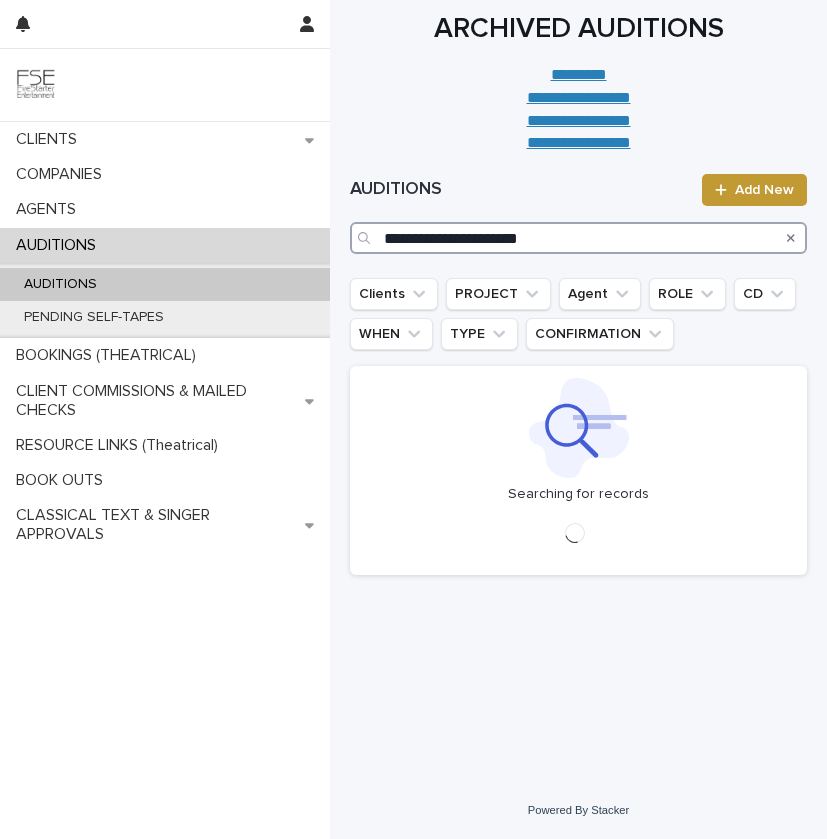 type on "**********" 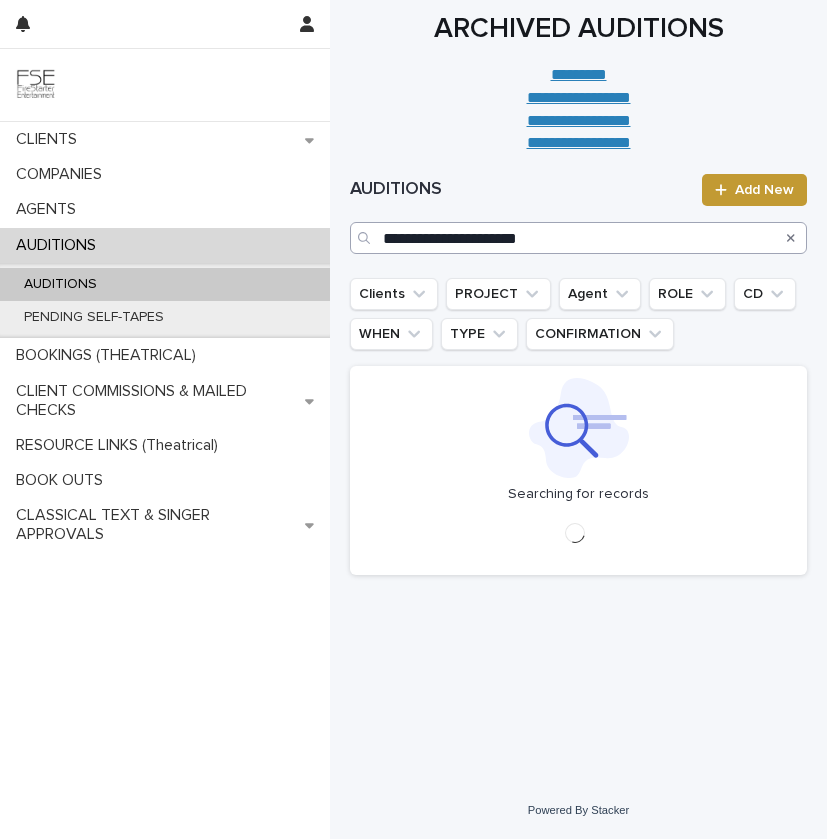 click at bounding box center (366, 238) 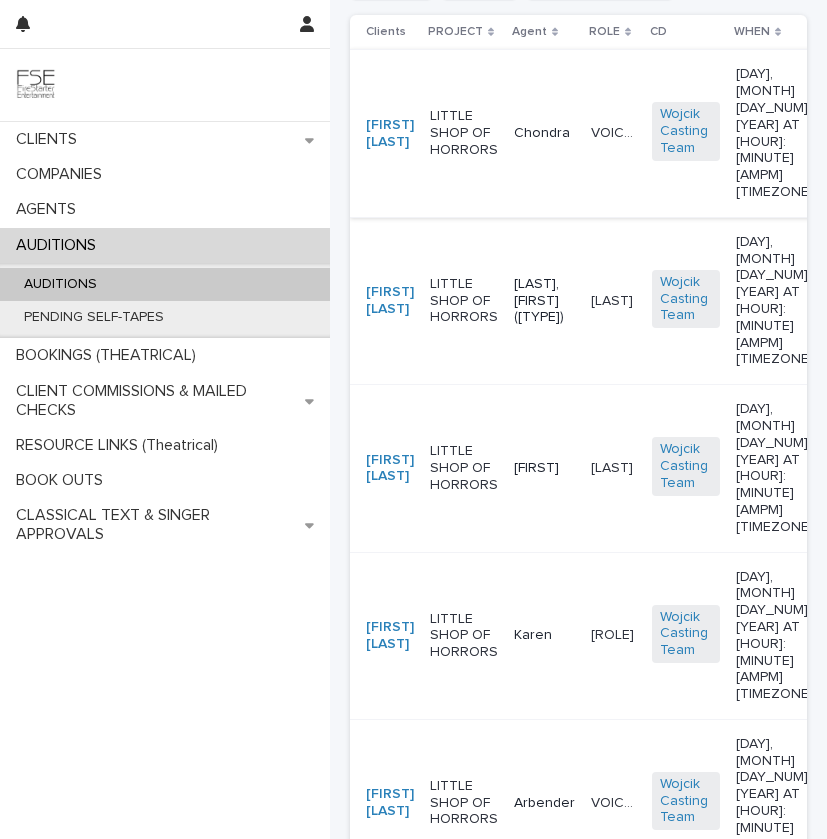 scroll, scrollTop: 0, scrollLeft: 0, axis: both 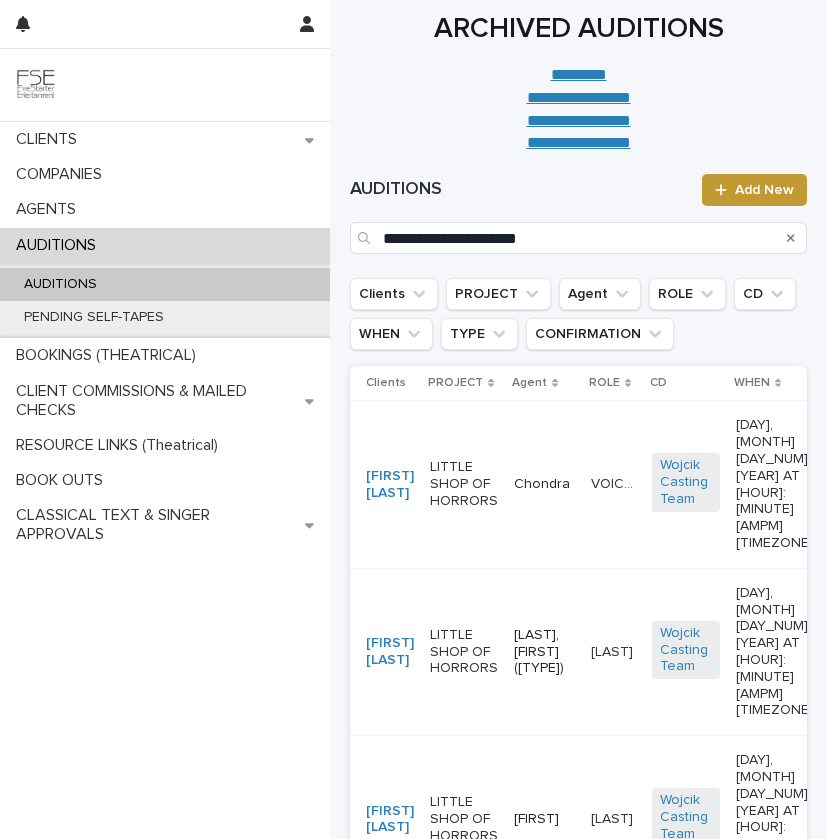 click on "VOICE OF PLANT VOICE OF PLANT" at bounding box center (613, 484) 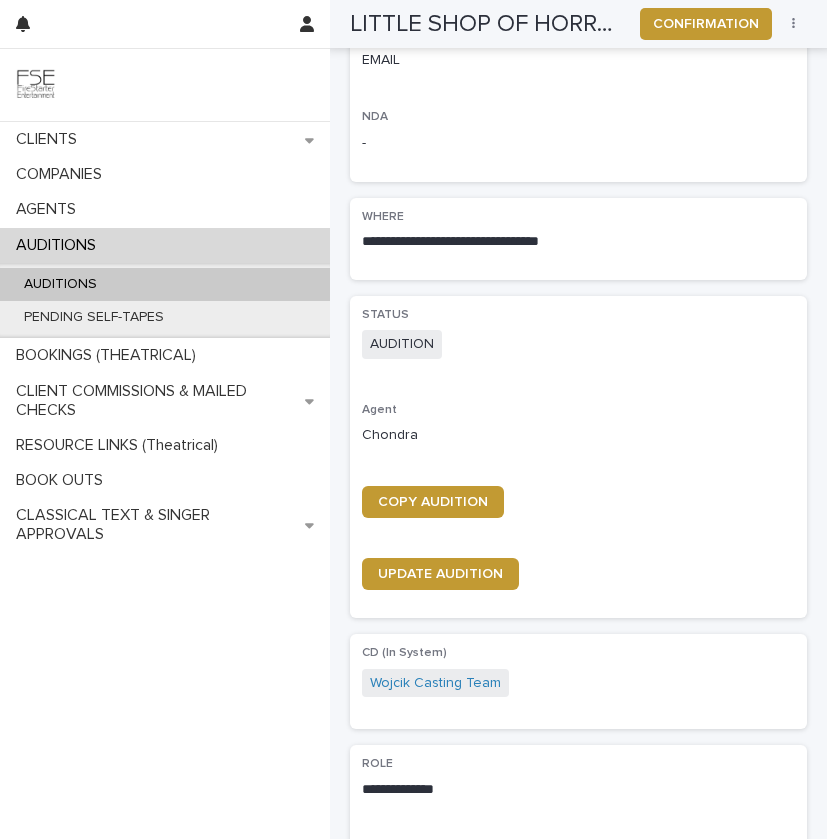 scroll, scrollTop: 773, scrollLeft: 0, axis: vertical 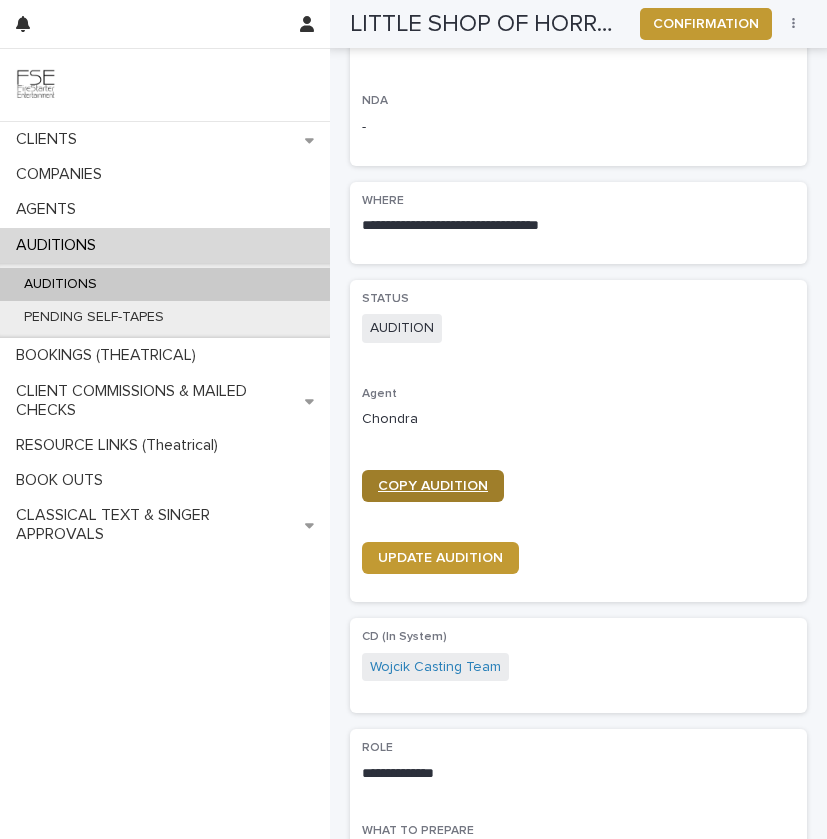 click on "COPY AUDITION" at bounding box center (433, 486) 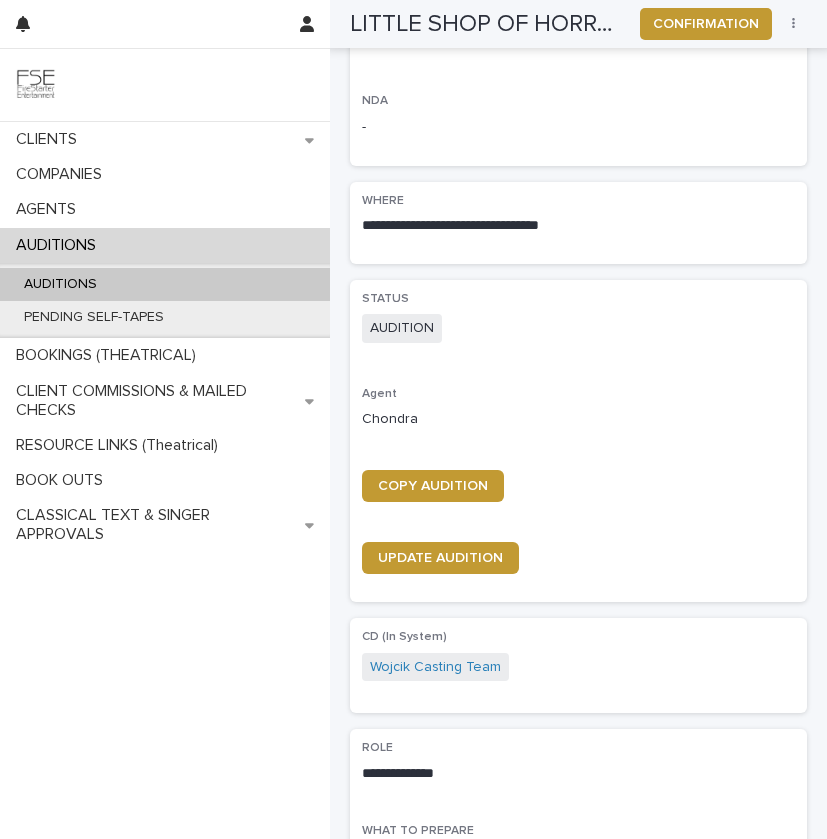 click on "AUDITIONS" at bounding box center (60, 284) 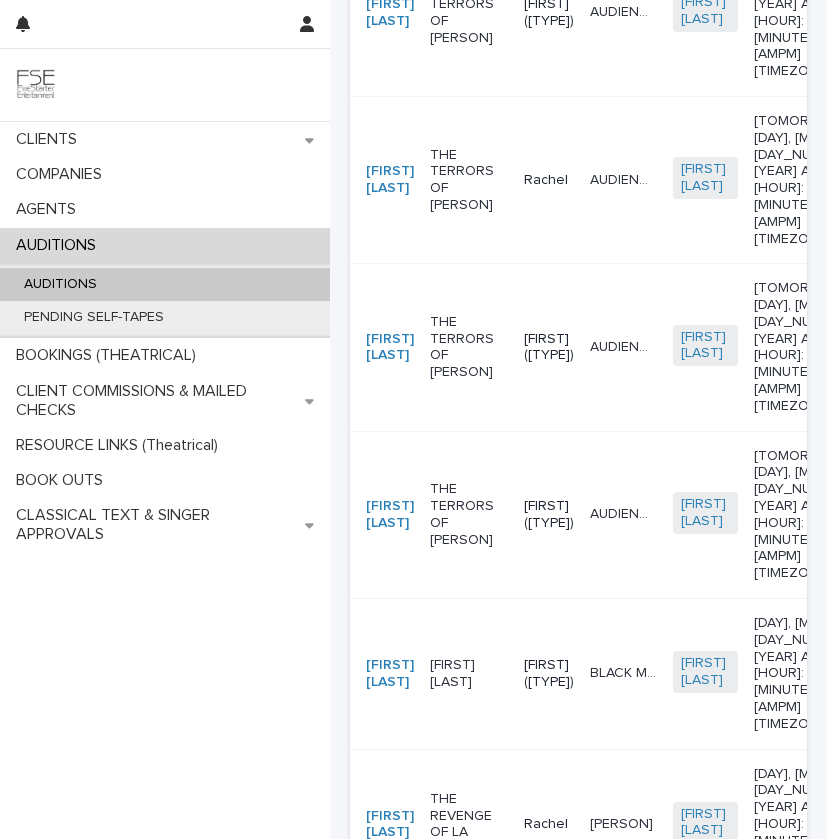 scroll, scrollTop: 0, scrollLeft: 0, axis: both 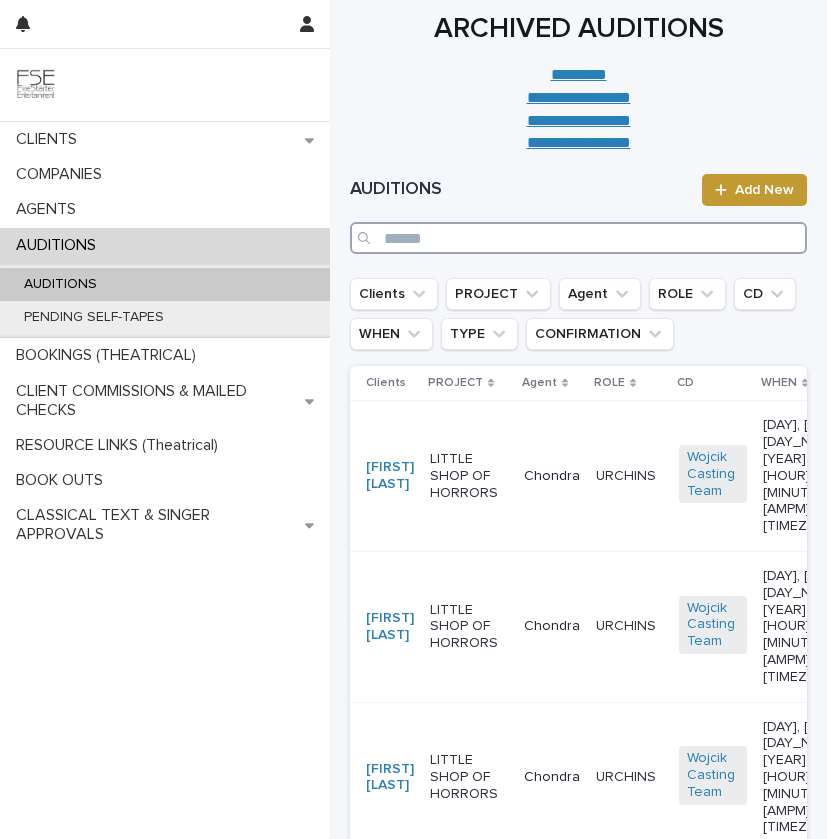 click at bounding box center [578, 238] 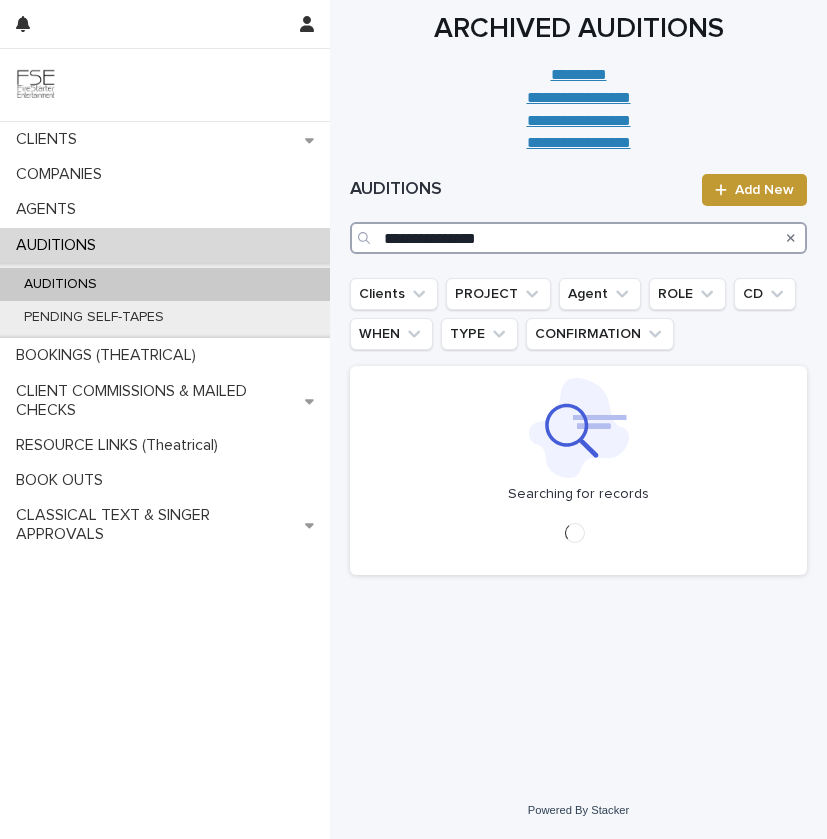 click on "**********" at bounding box center [578, 238] 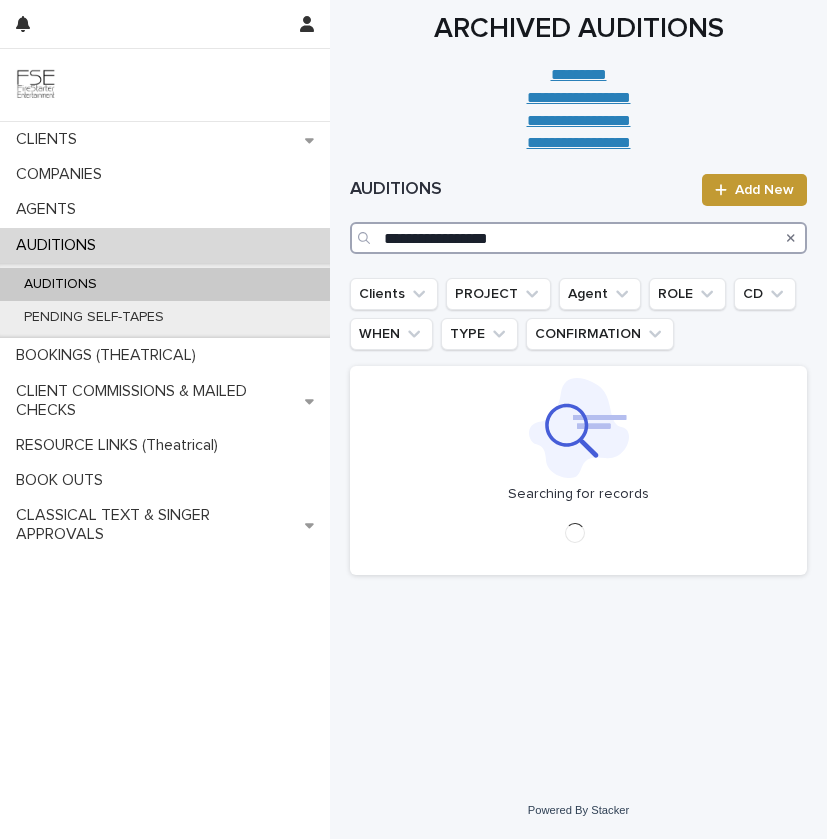 click on "**********" at bounding box center (578, 238) 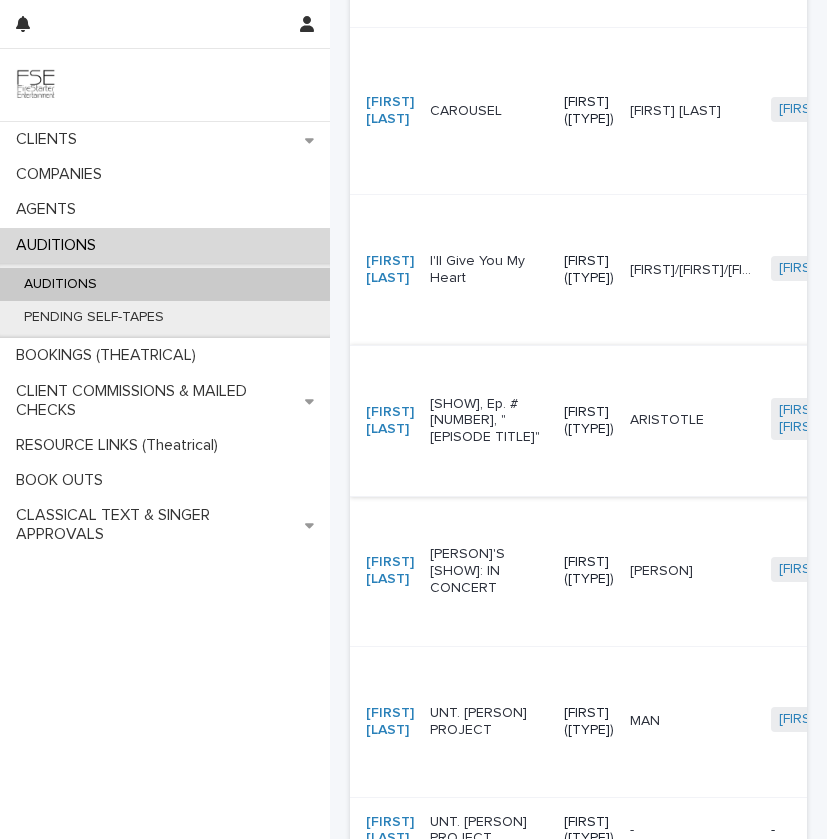 scroll, scrollTop: 521, scrollLeft: 0, axis: vertical 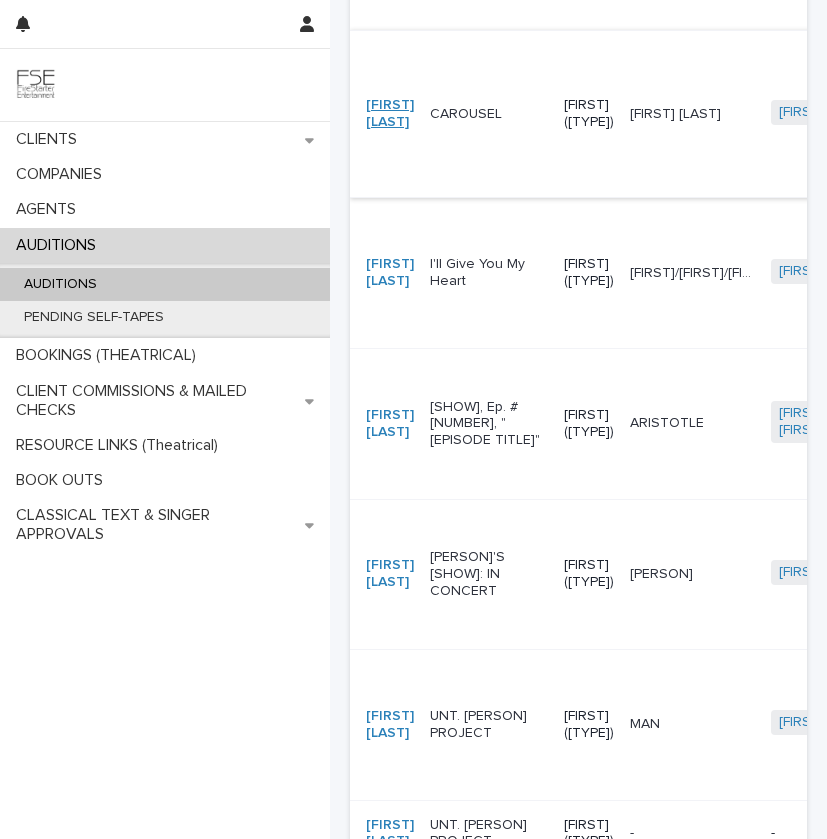 type on "**********" 